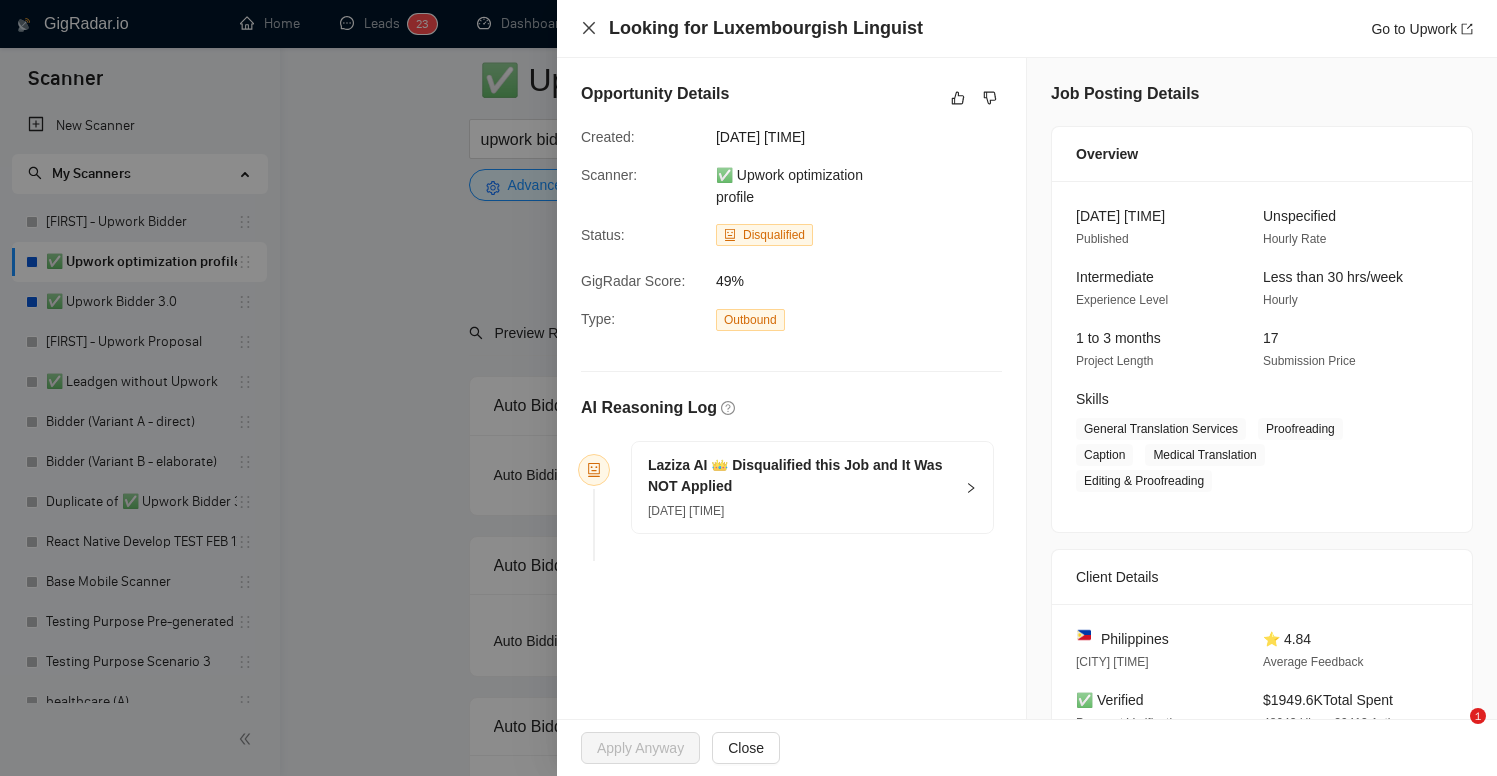 scroll, scrollTop: 5186, scrollLeft: 0, axis: vertical 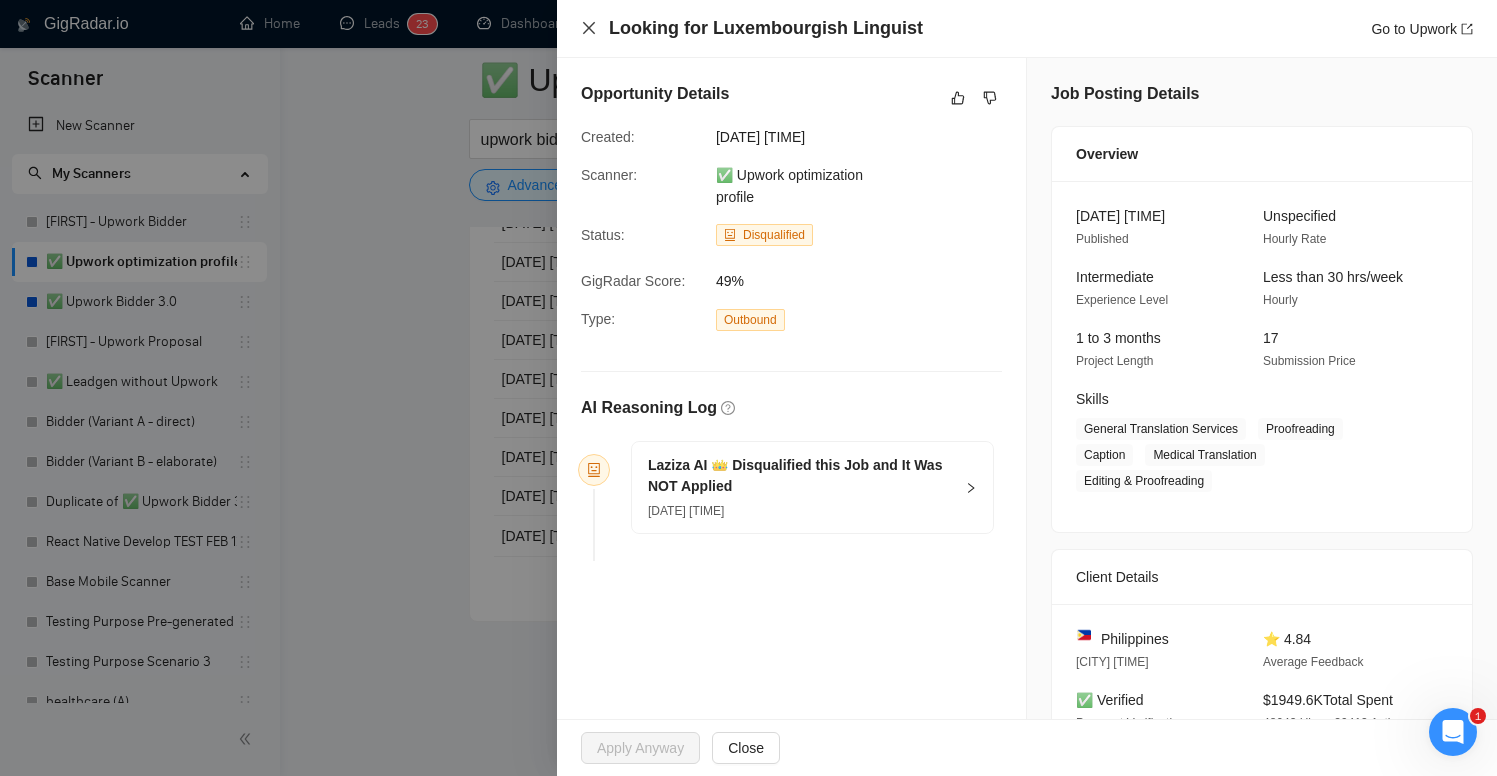 click 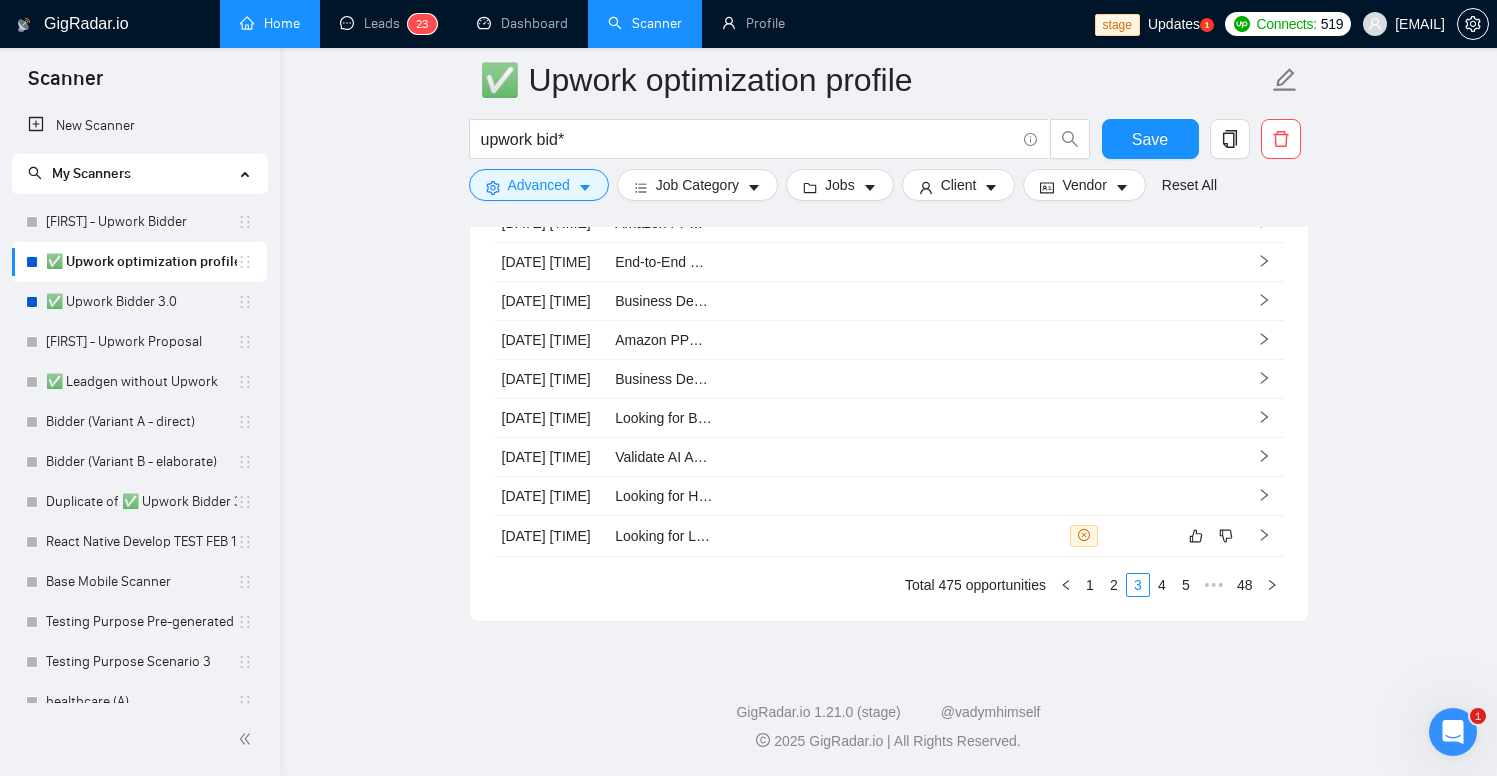click on "Home" at bounding box center [270, 23] 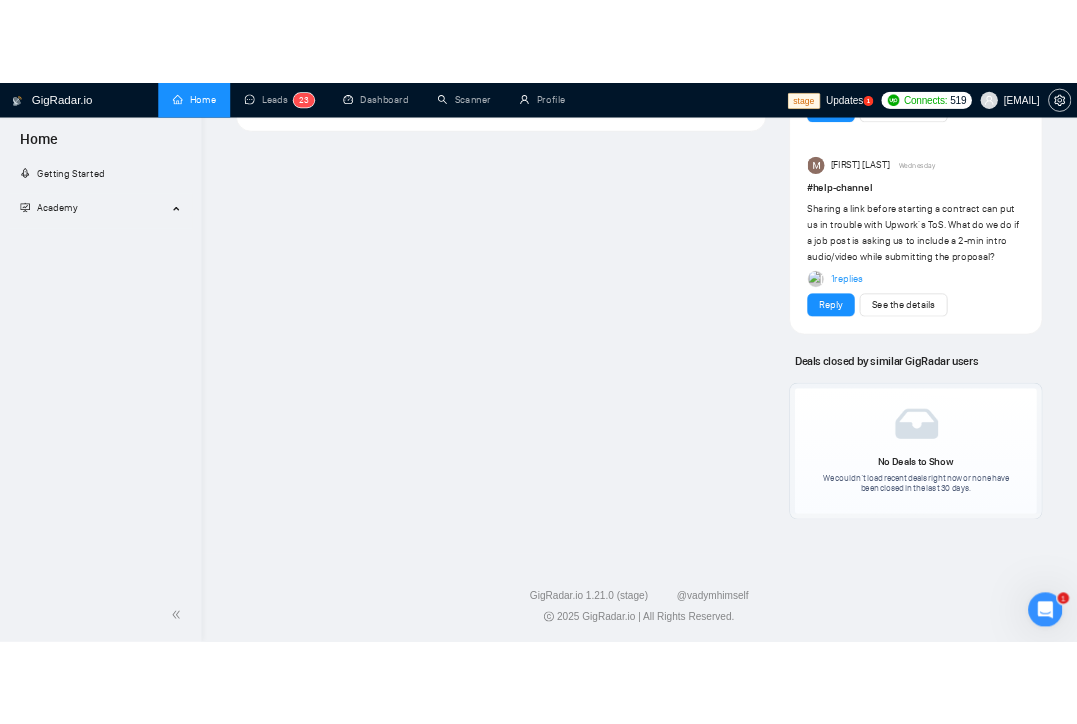 scroll, scrollTop: 0, scrollLeft: 0, axis: both 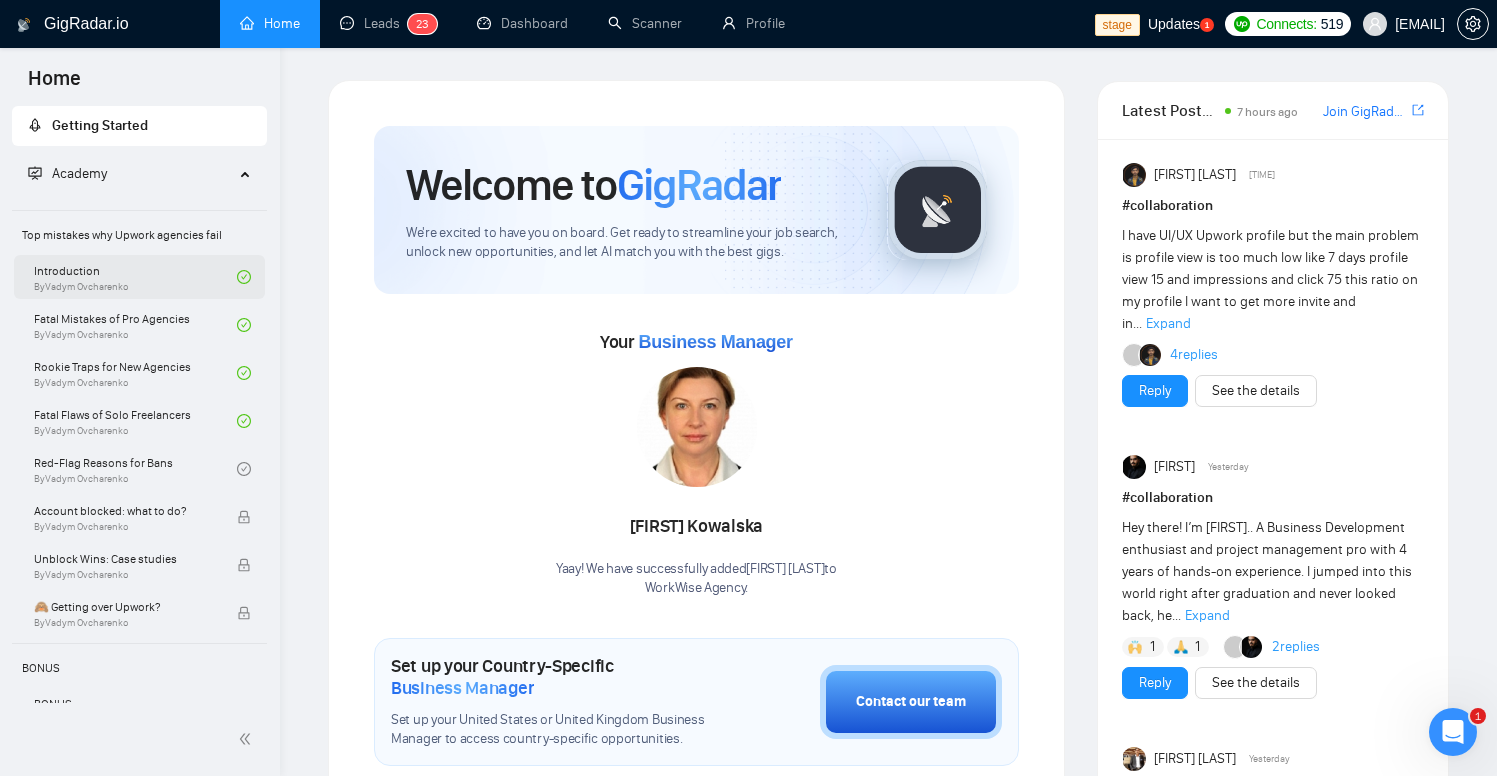 click on "Introduction By [FIRST] [LAST]" at bounding box center (135, 277) 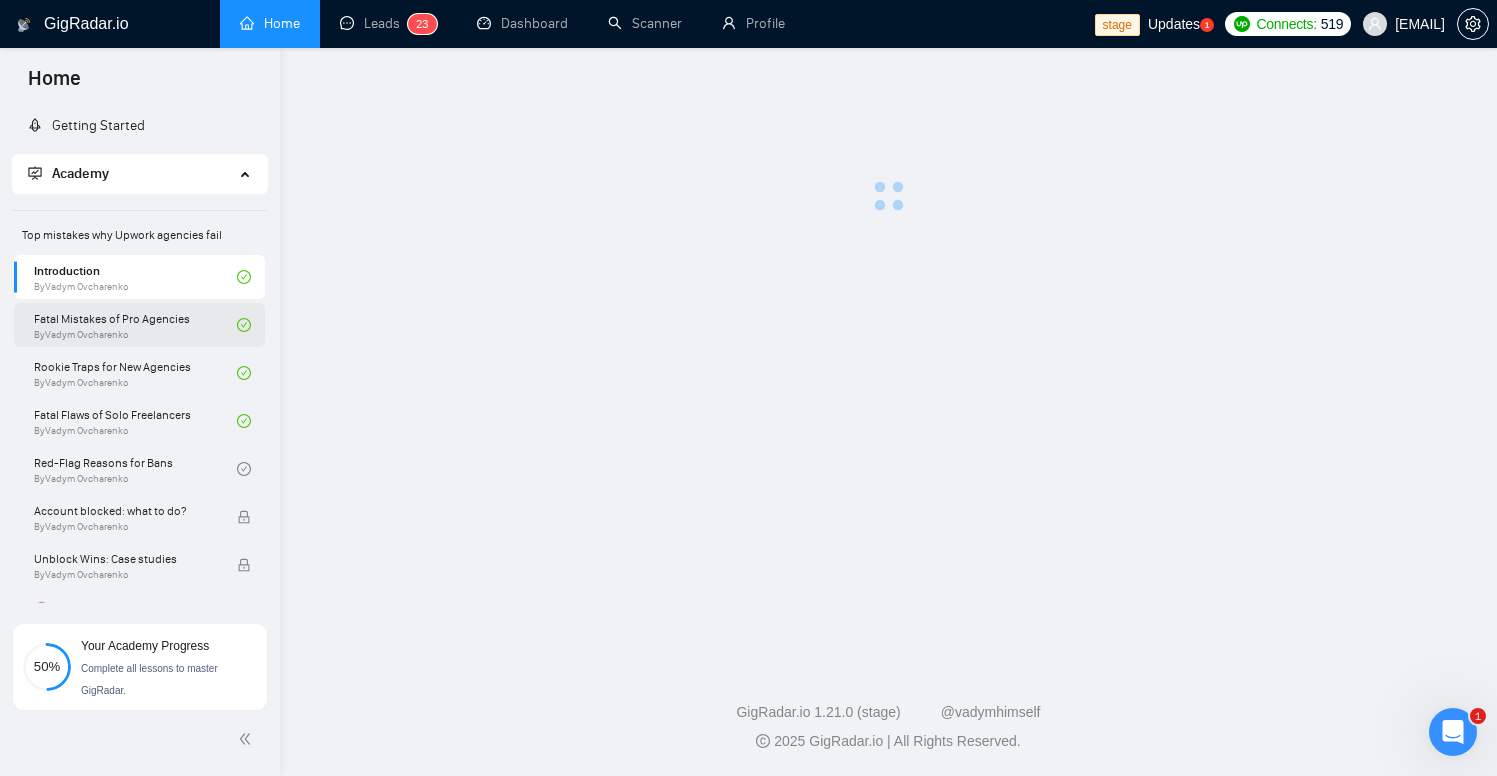 click on "Fatal Mistakes of Pro Agencies By [FIRST] [LAST]" at bounding box center [135, 325] 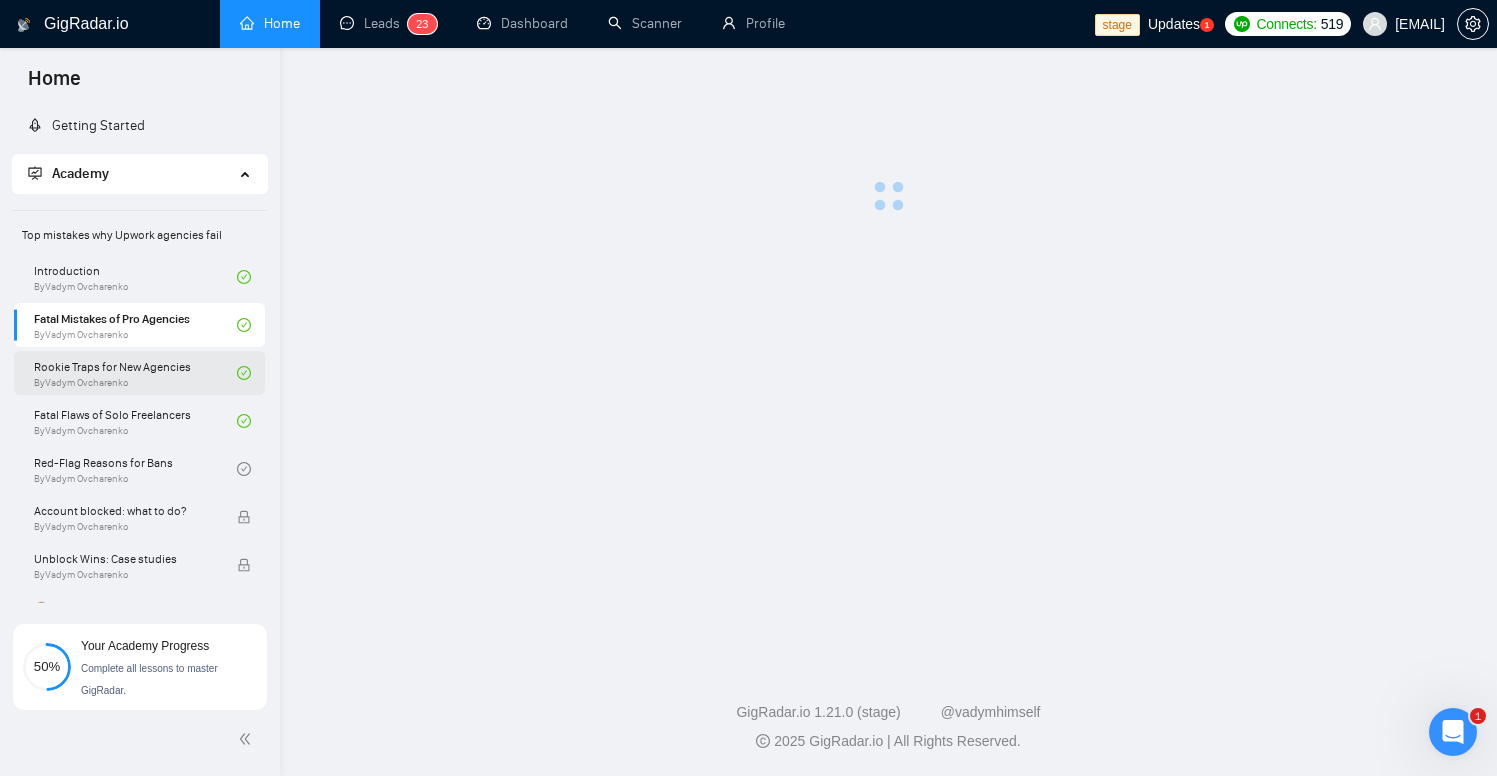 click on "Rookie Traps for New Agencies By [FIRST] [LAST]" at bounding box center [135, 373] 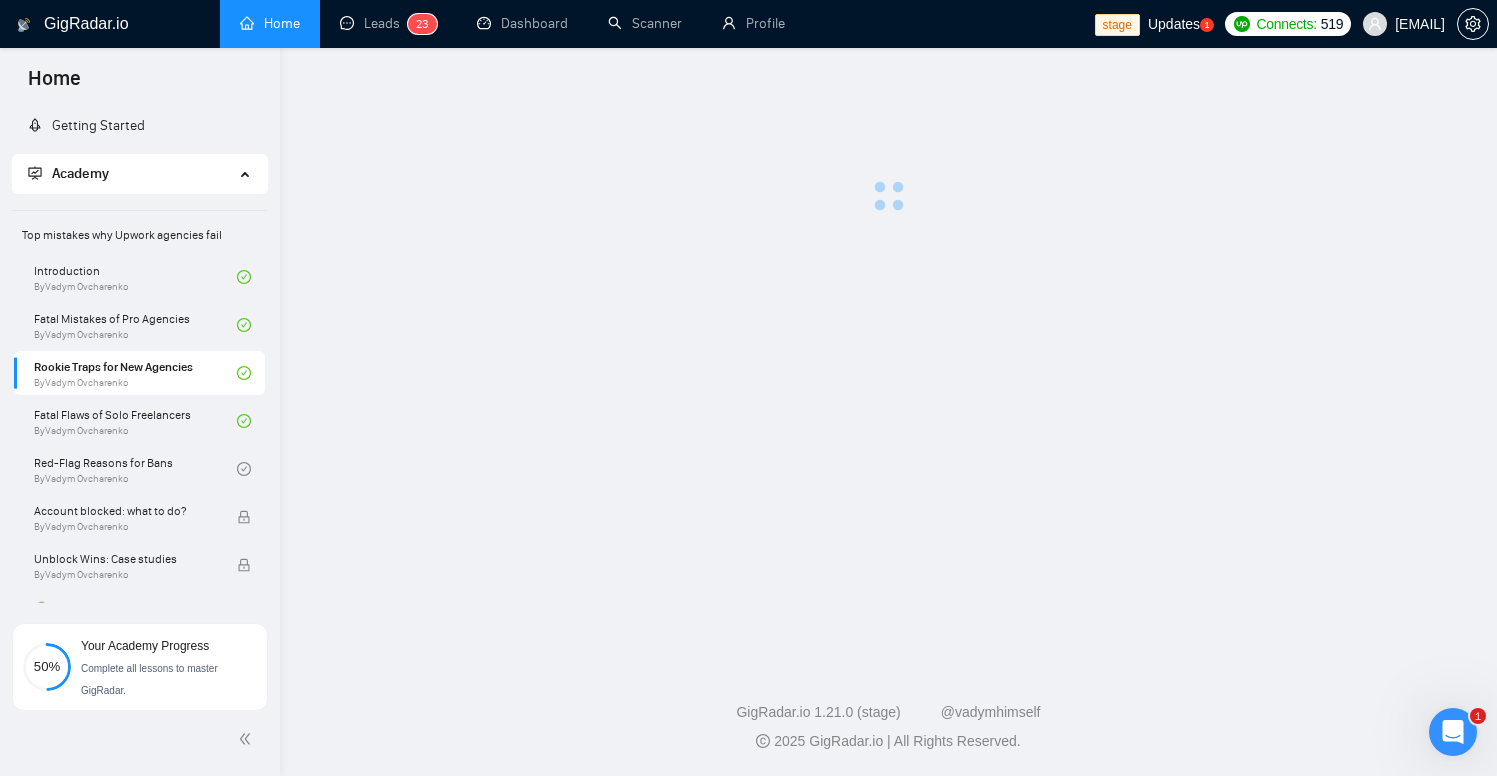 click at bounding box center [888, 351] 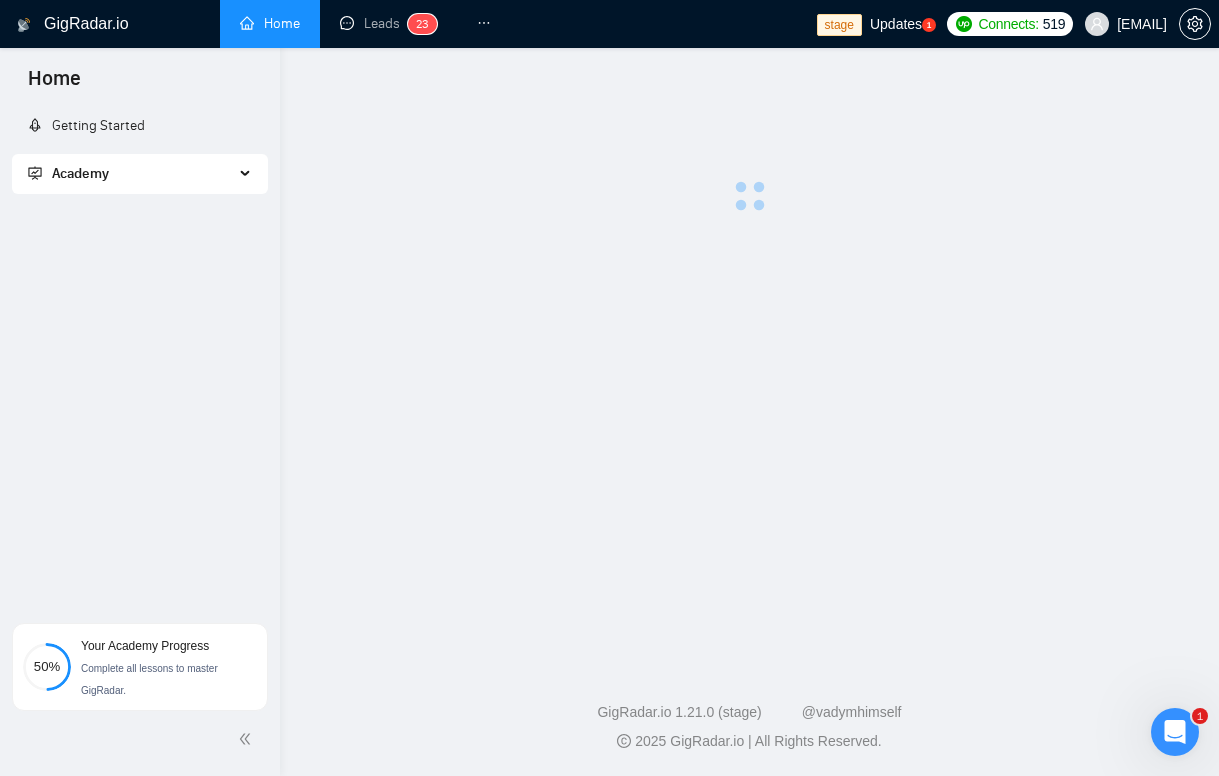 click on "Academy" at bounding box center [140, 174] 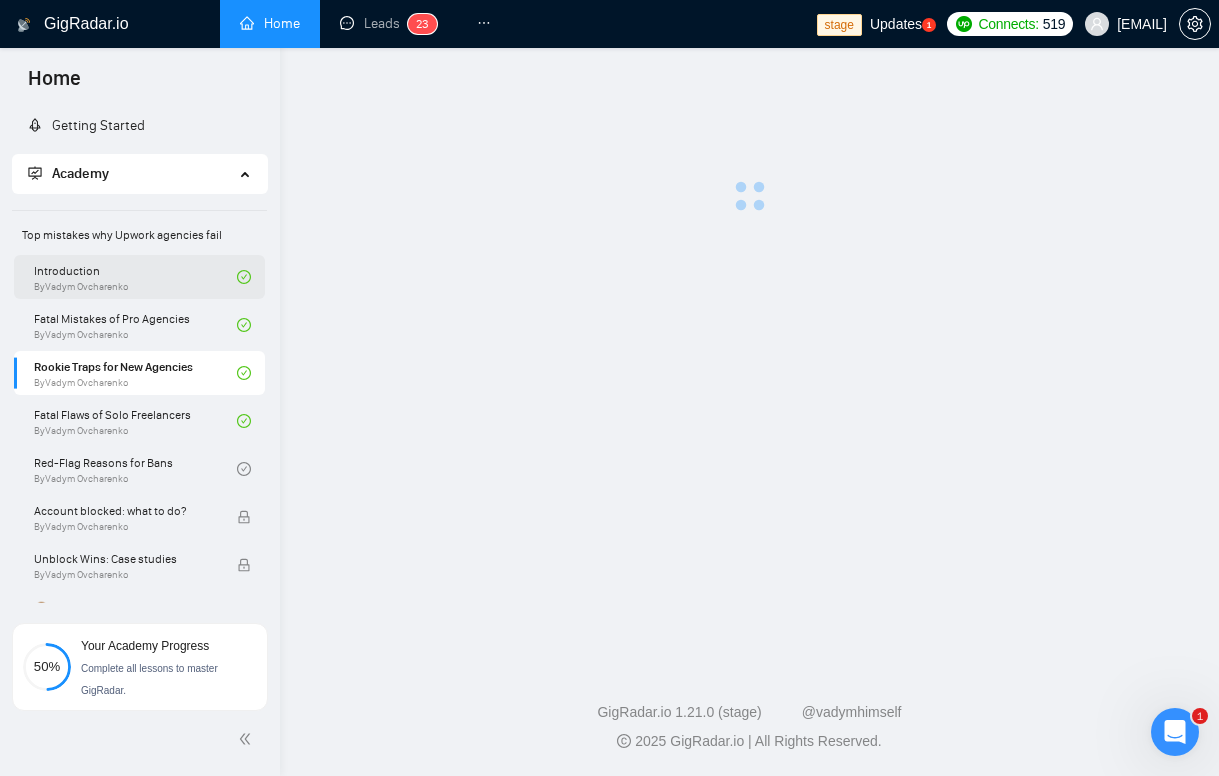 click on "Introduction By [FIRST] [LAST]" at bounding box center [135, 277] 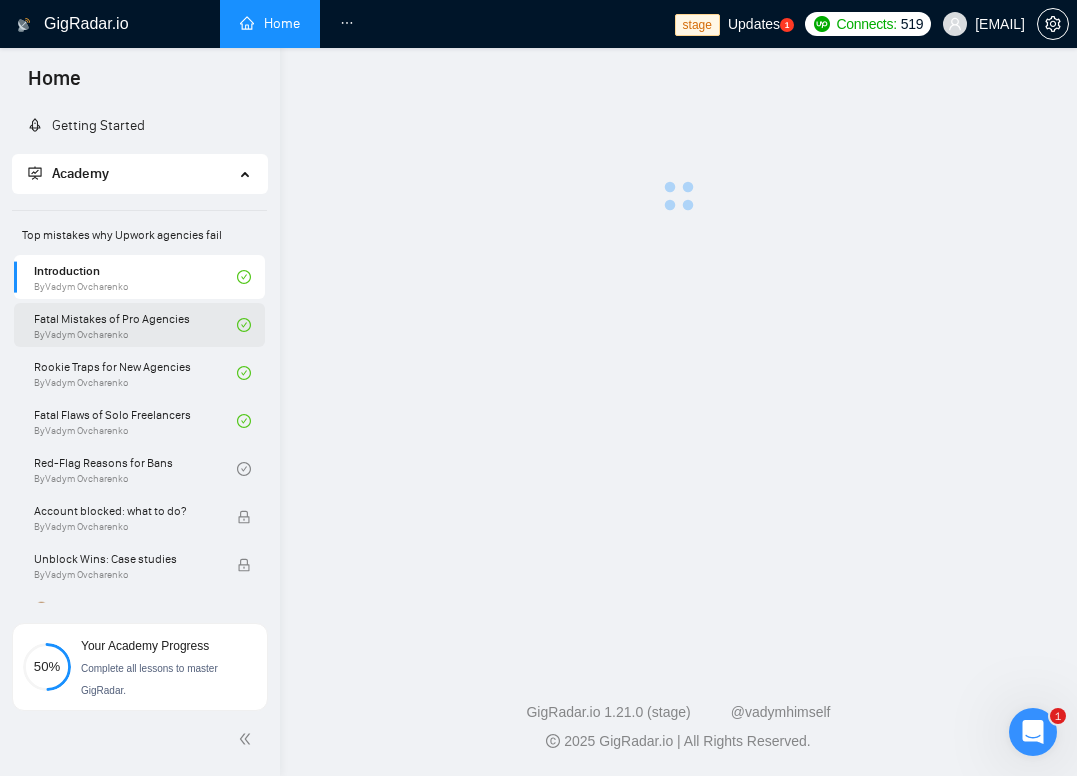 click on "Fatal Mistakes of Pro Agencies By [FIRST] [LAST]" at bounding box center [135, 325] 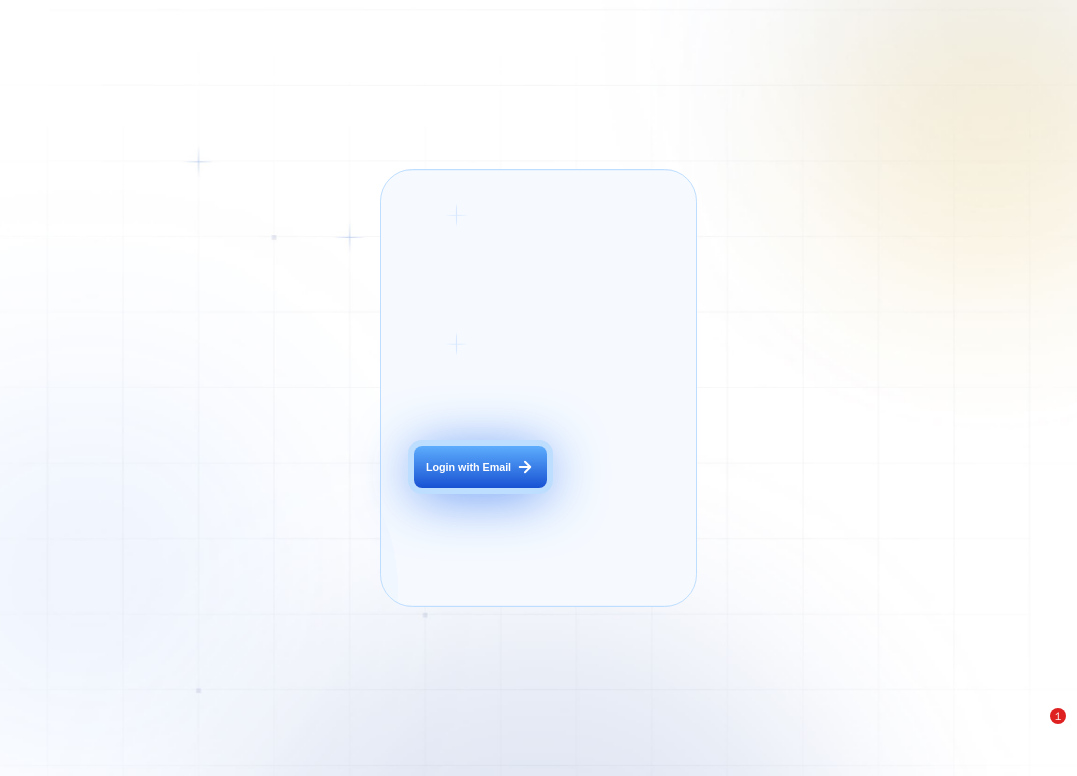 scroll, scrollTop: 0, scrollLeft: 0, axis: both 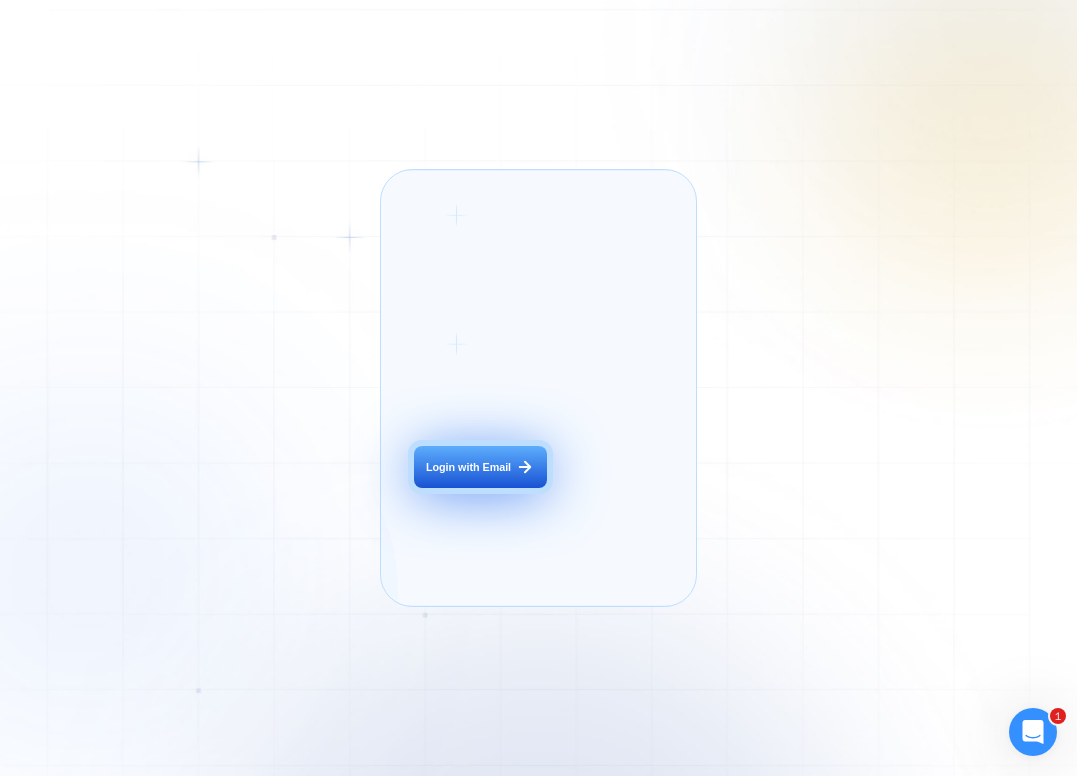 click 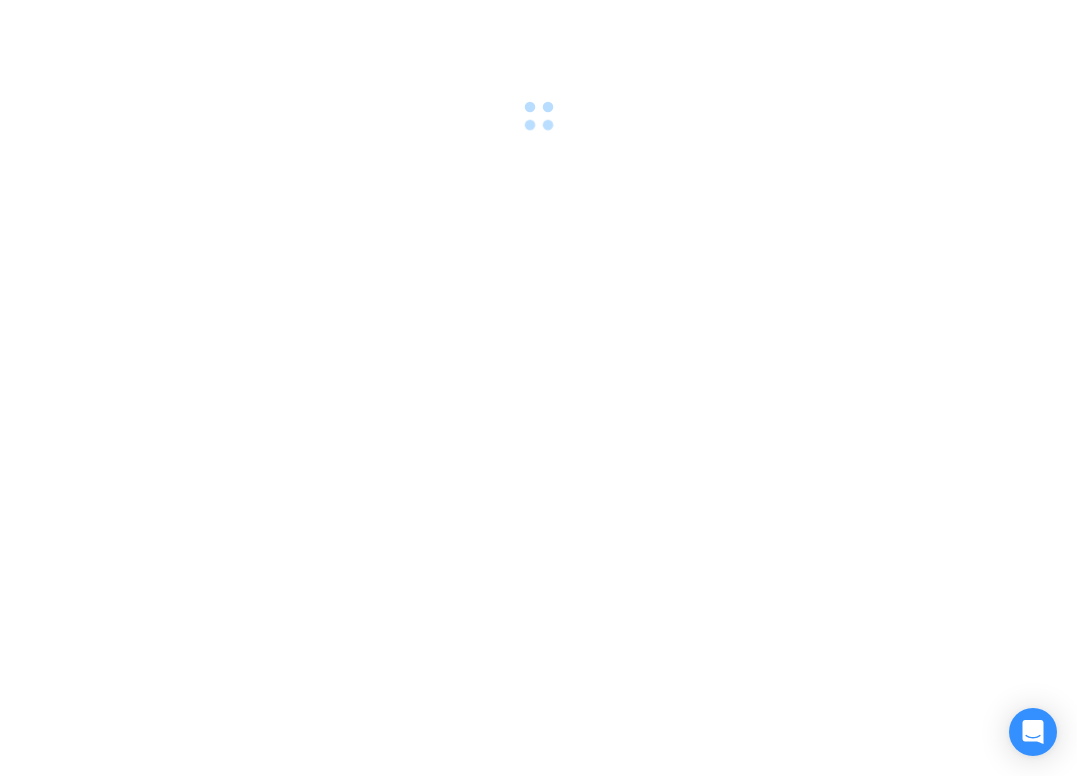 scroll, scrollTop: 0, scrollLeft: 0, axis: both 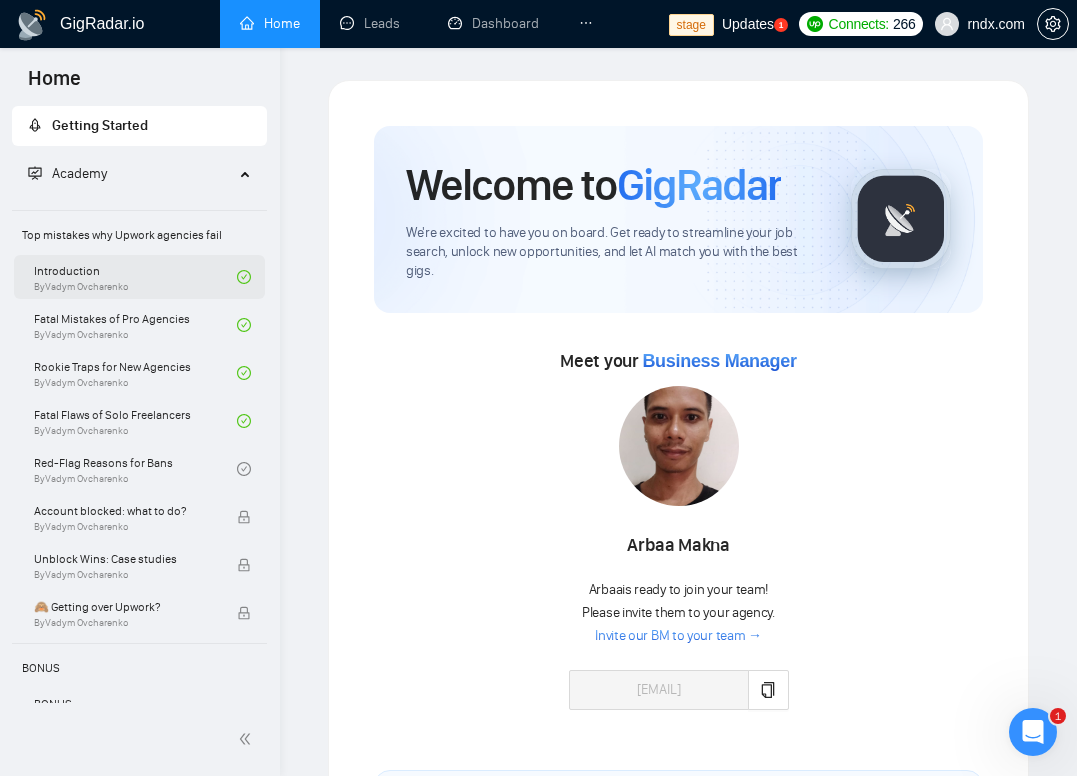 click on "Introduction By  Vadym Ovcharenko" at bounding box center (135, 277) 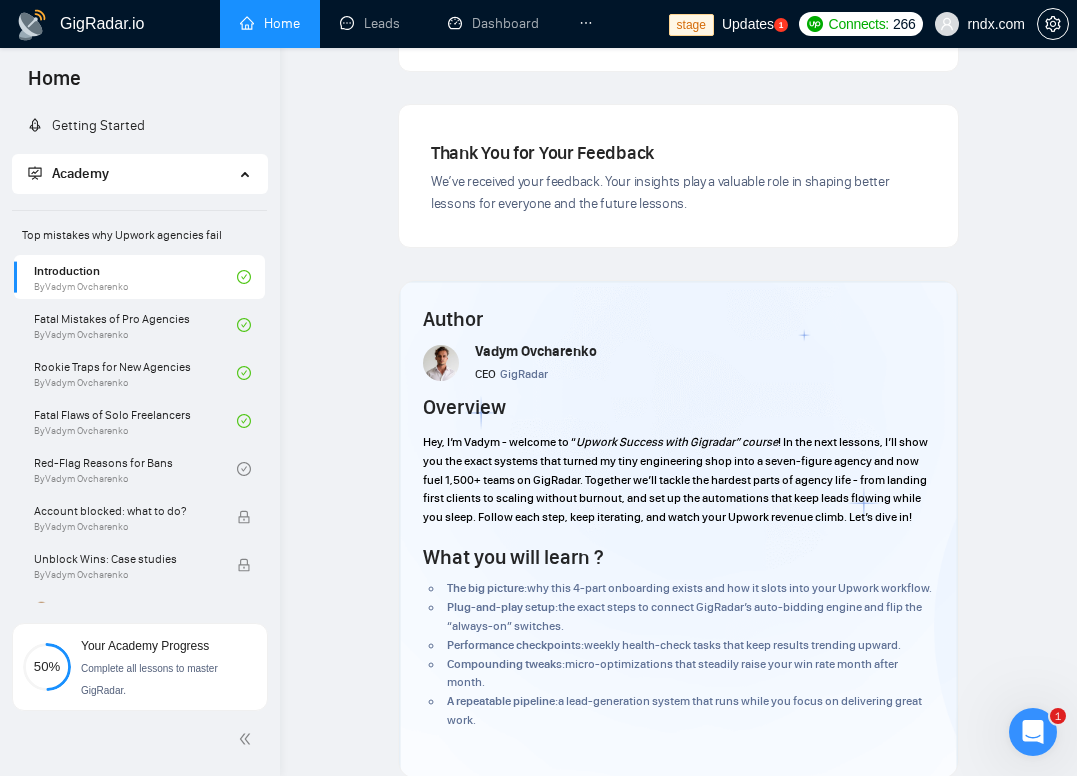 scroll, scrollTop: 2019, scrollLeft: 0, axis: vertical 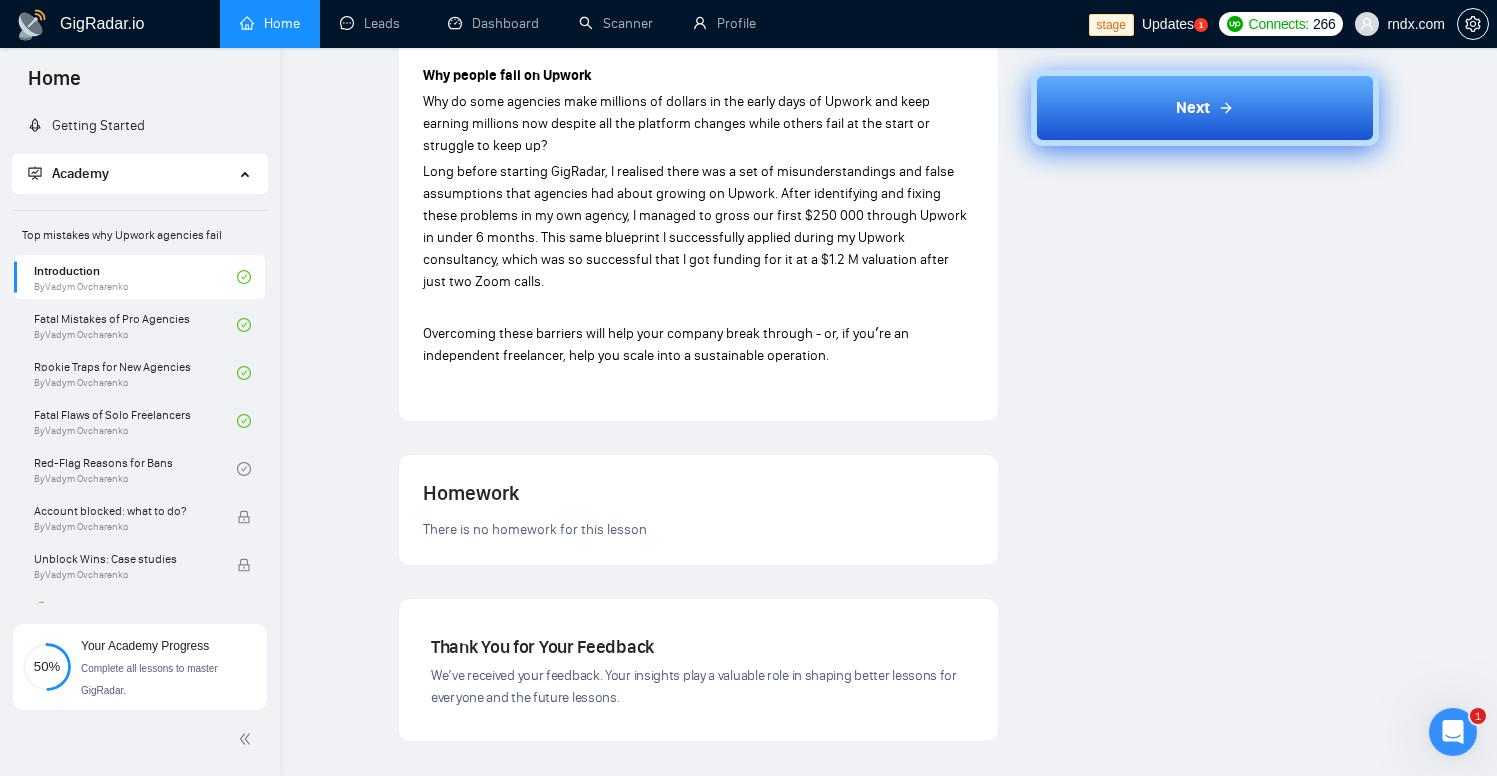 click on "Next" at bounding box center (1193, 108) 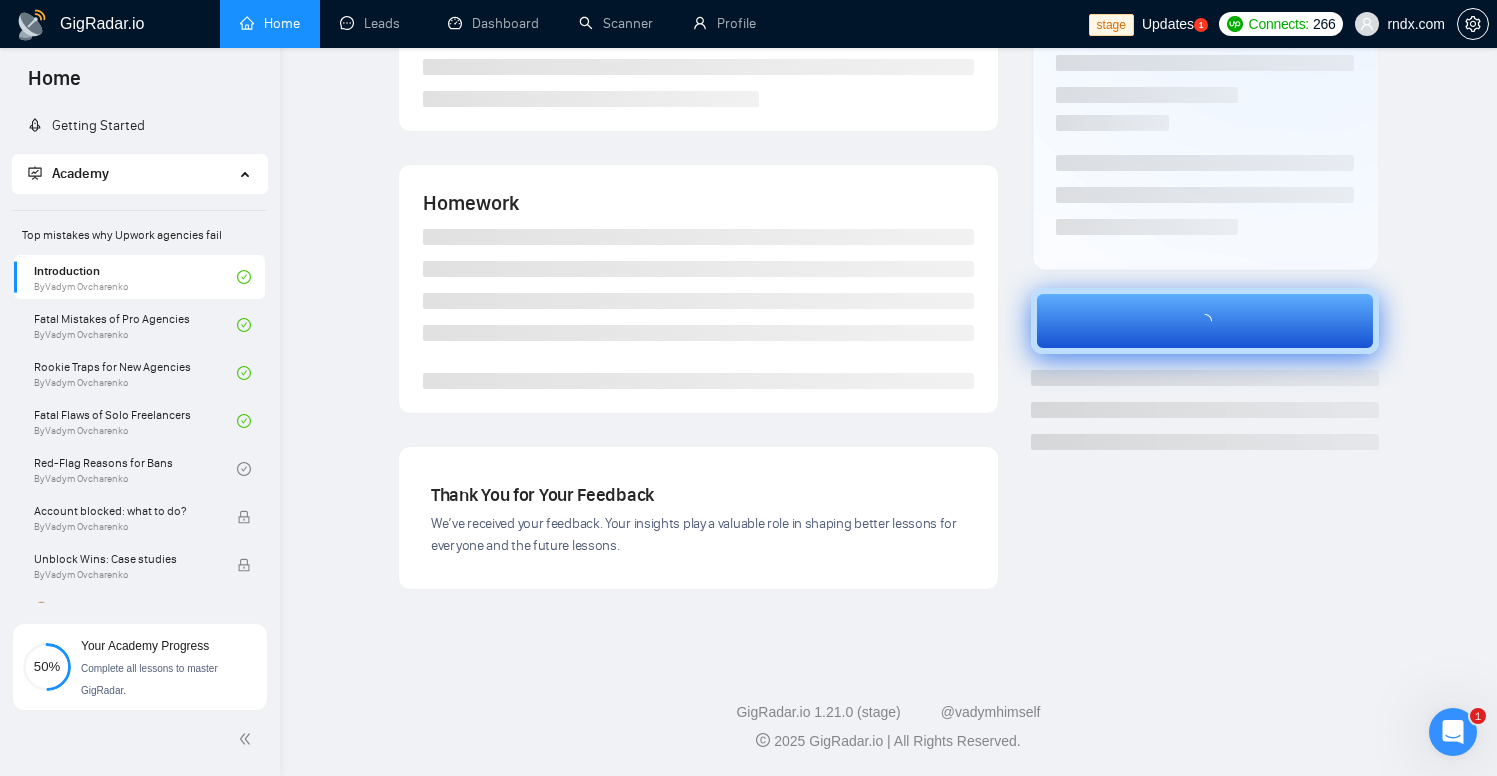 scroll, scrollTop: 270, scrollLeft: 0, axis: vertical 